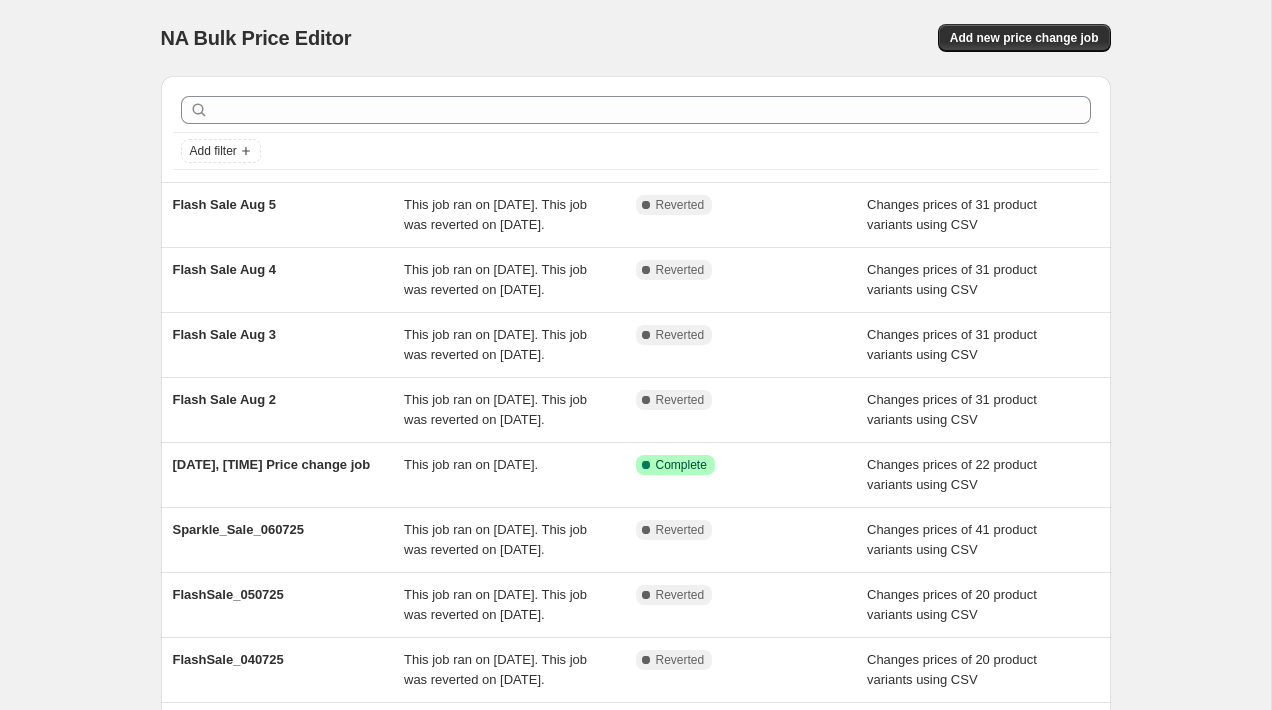 scroll, scrollTop: 0, scrollLeft: 0, axis: both 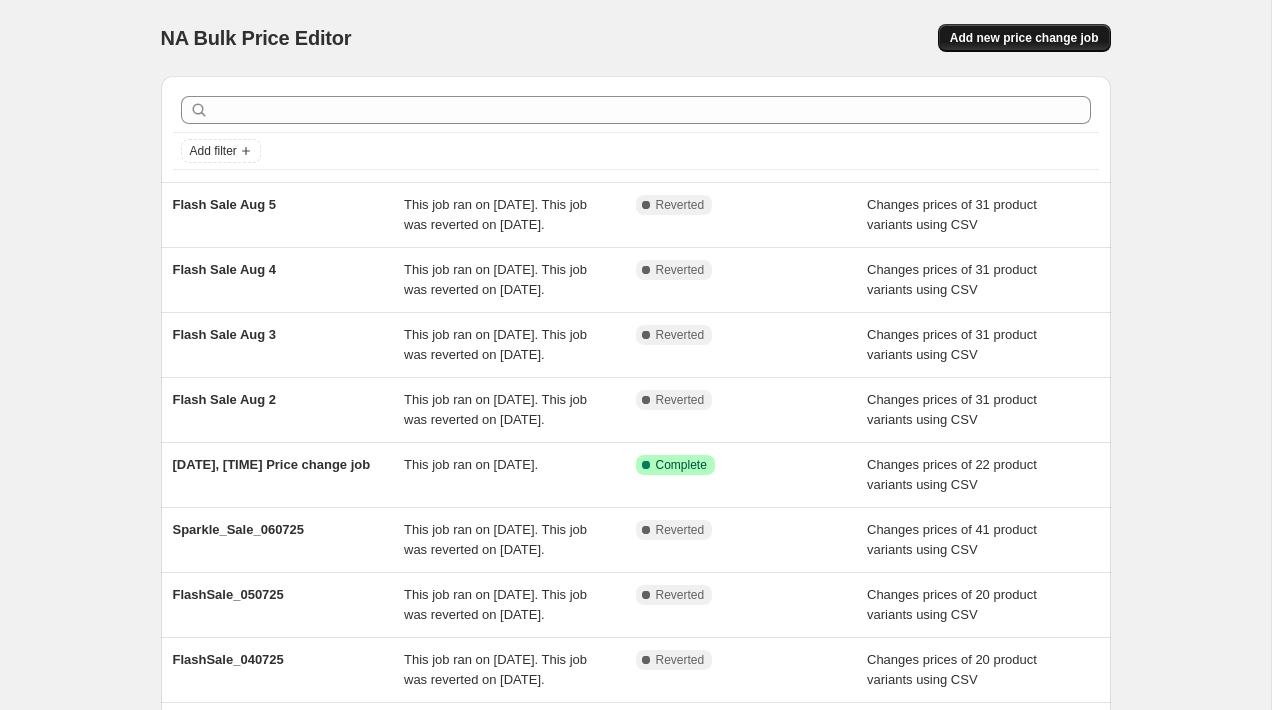 click on "Add new price change job" at bounding box center (1024, 38) 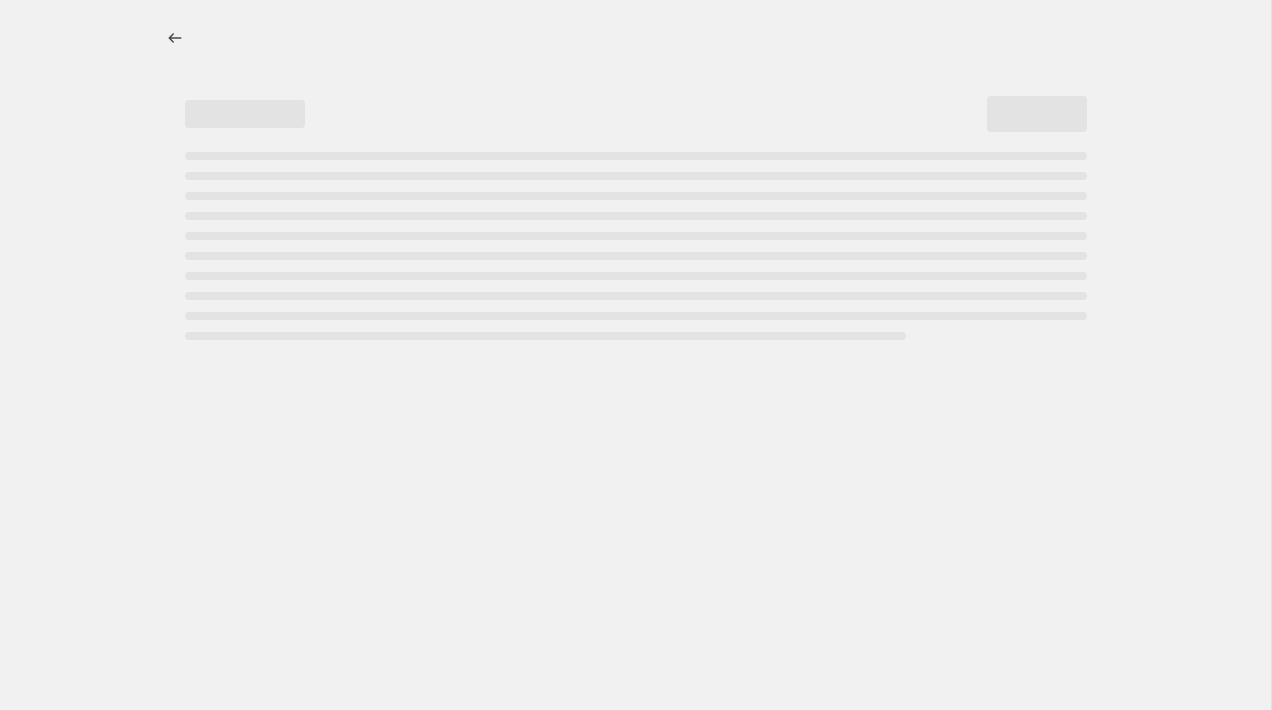 select on "percentage" 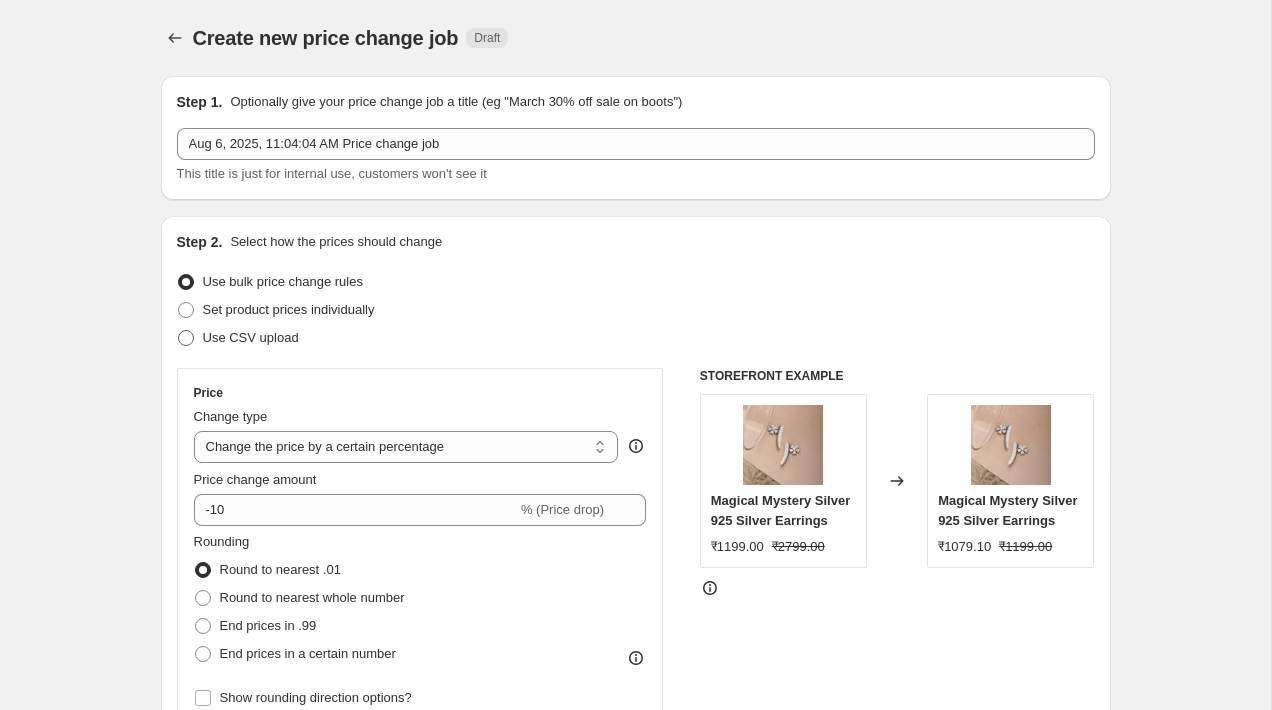 click on "Use CSV upload" at bounding box center (251, 337) 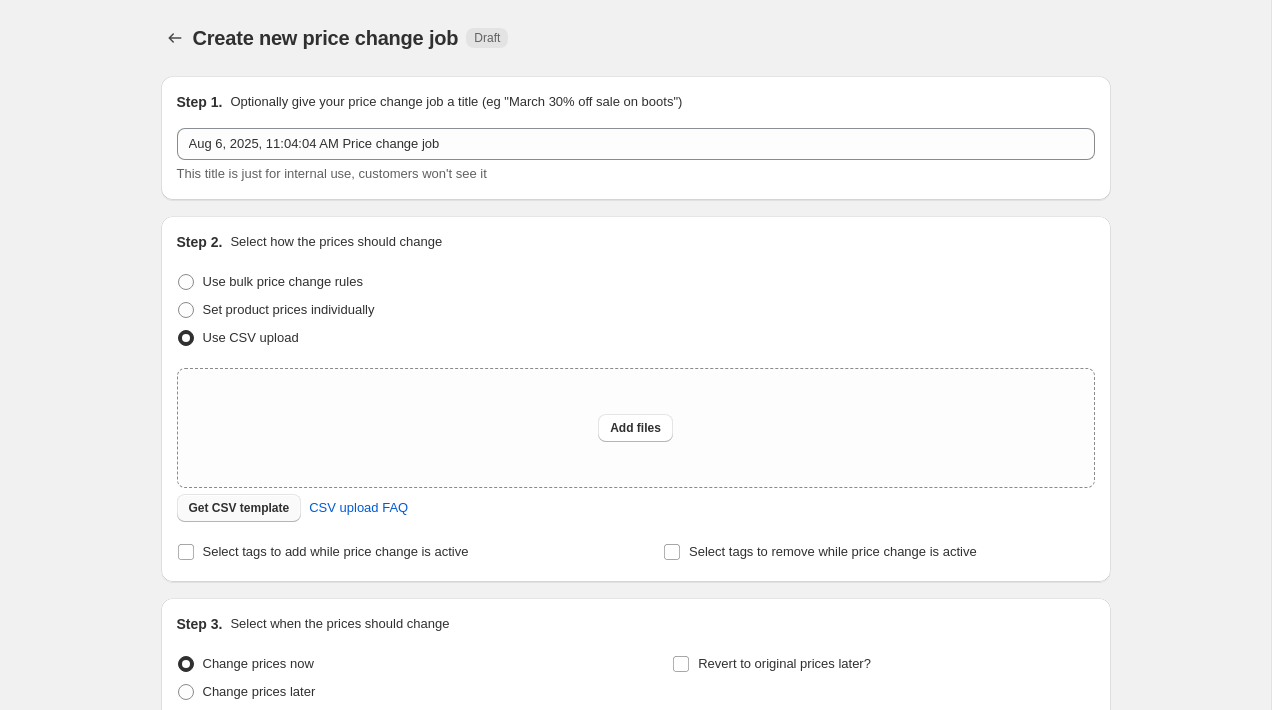 click on "Get CSV template" at bounding box center [239, 508] 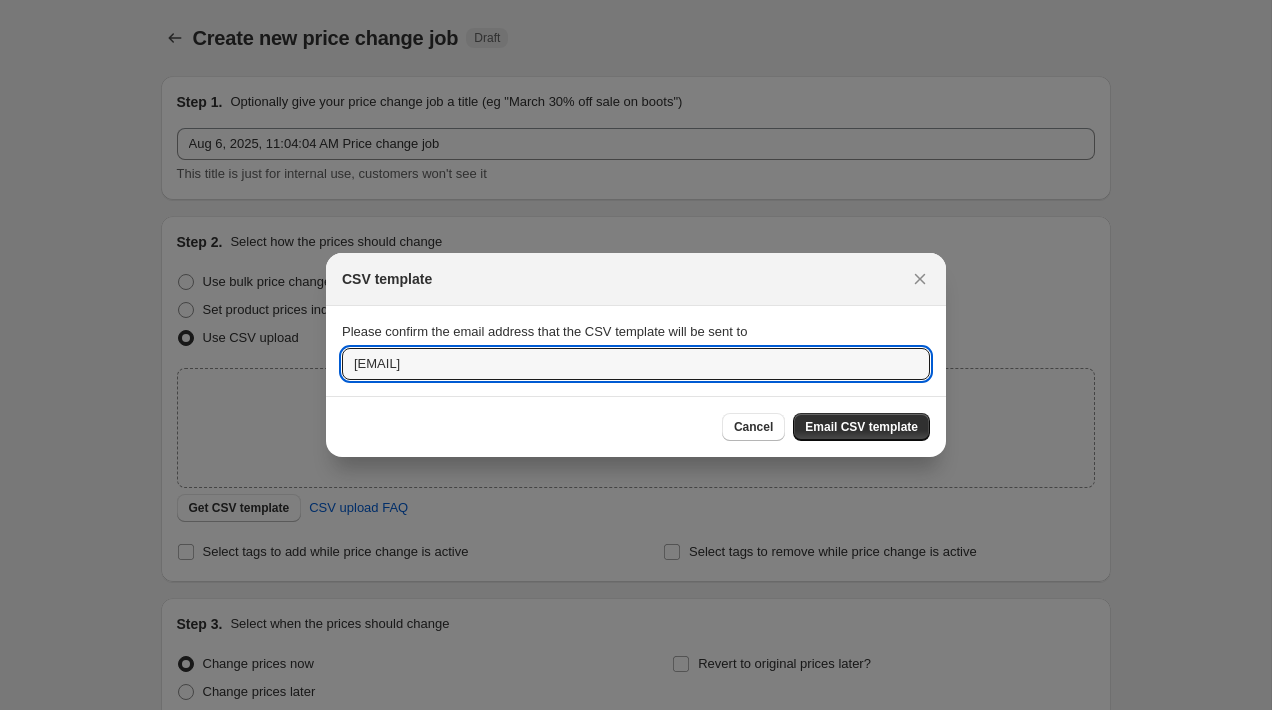 drag, startPoint x: 417, startPoint y: 360, endPoint x: 165, endPoint y: 360, distance: 252 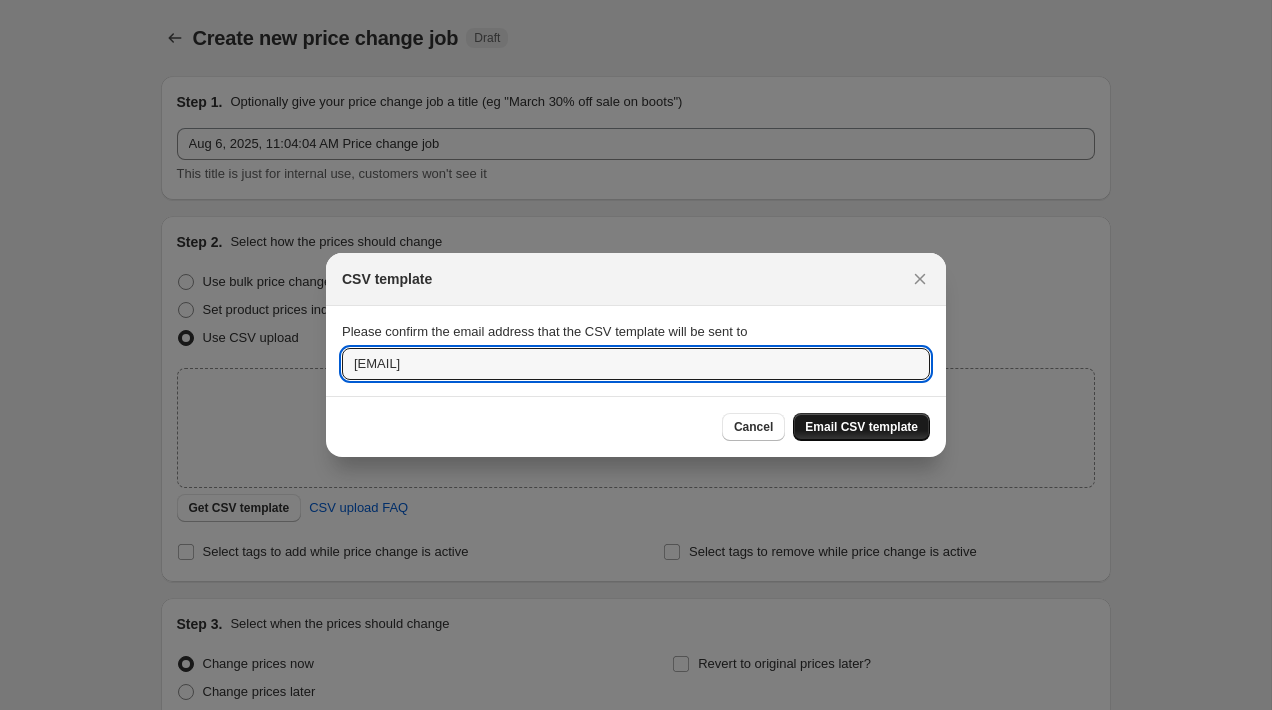 type on "[EMAIL]" 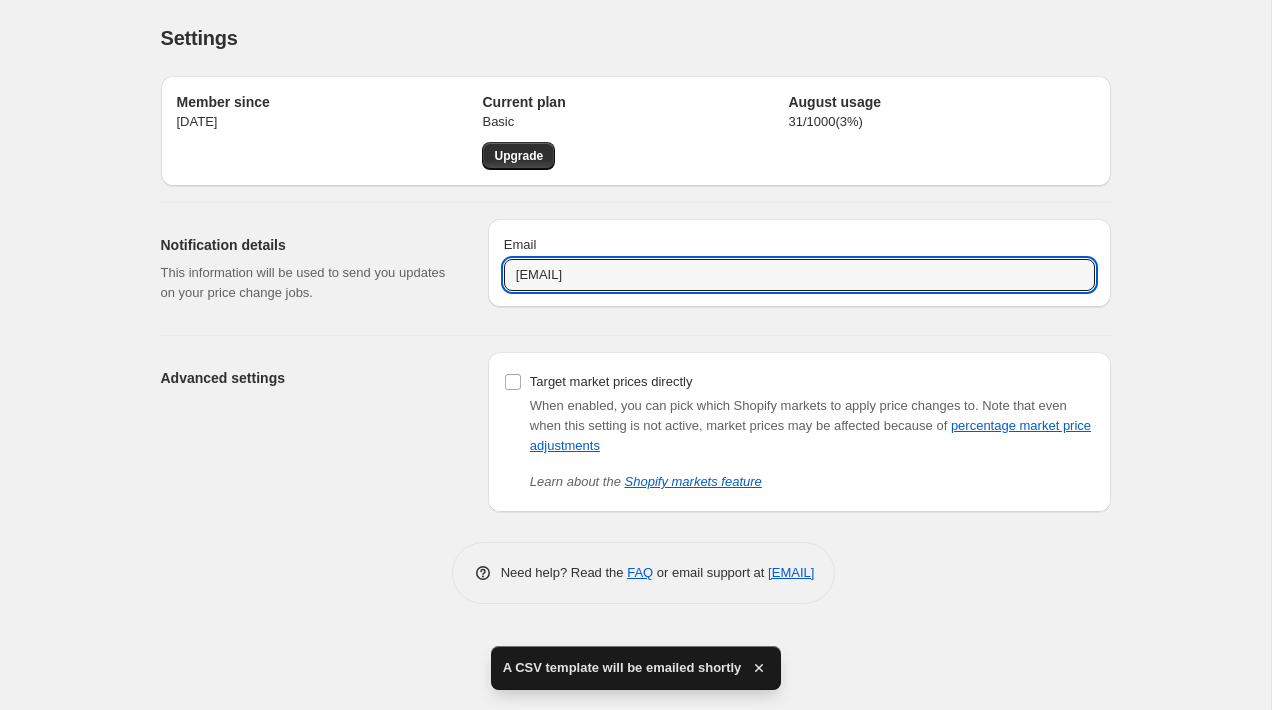 drag, startPoint x: 583, startPoint y: 282, endPoint x: 172, endPoint y: 265, distance: 411.35144 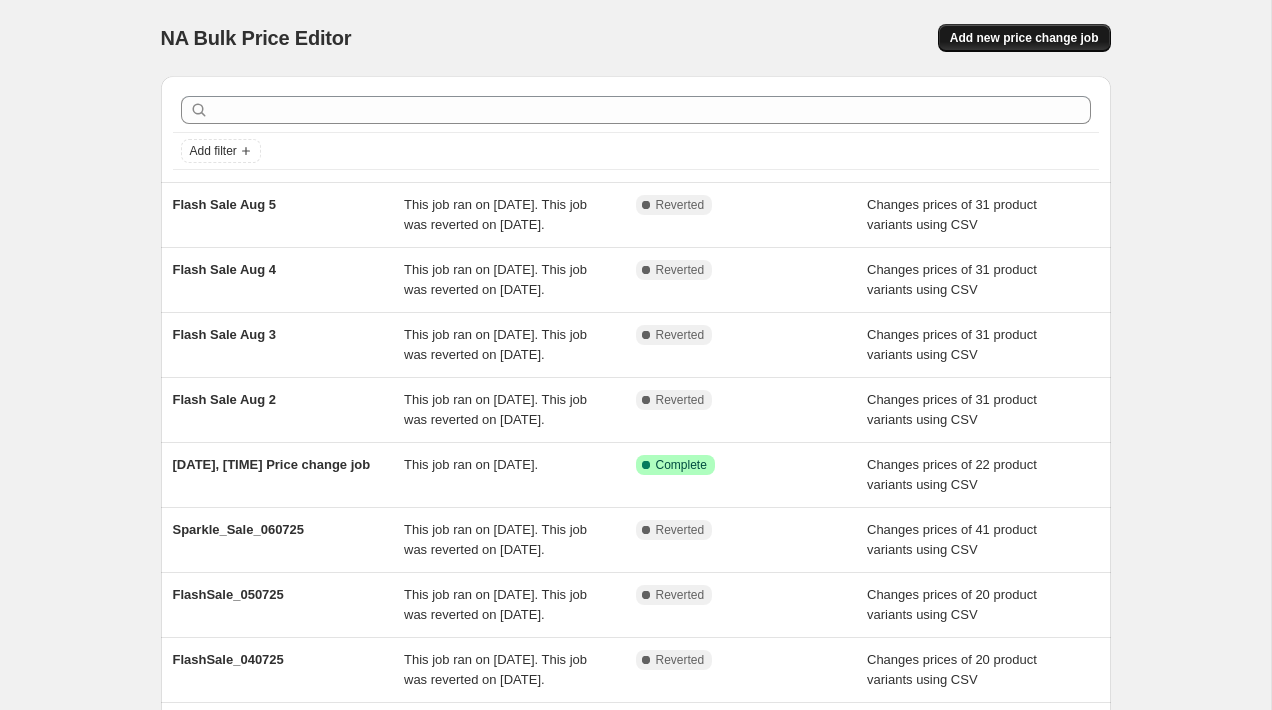 click on "Add new price change job" at bounding box center [1024, 38] 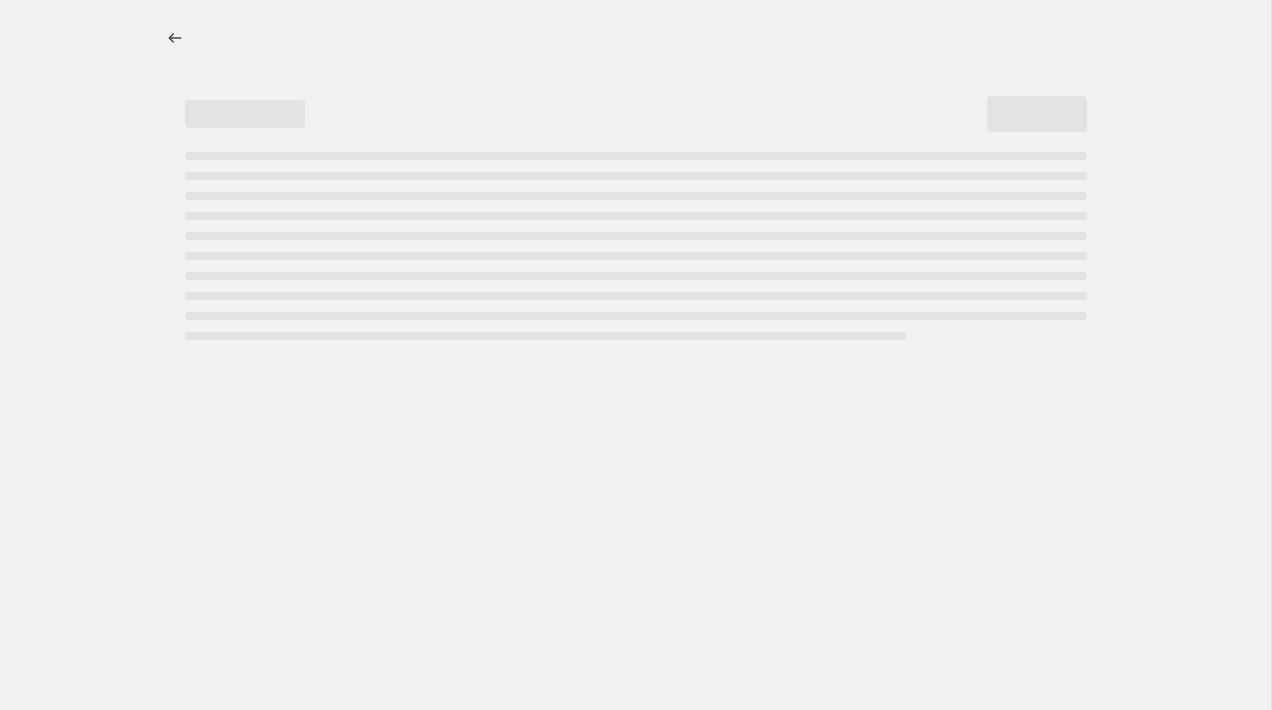 select on "percentage" 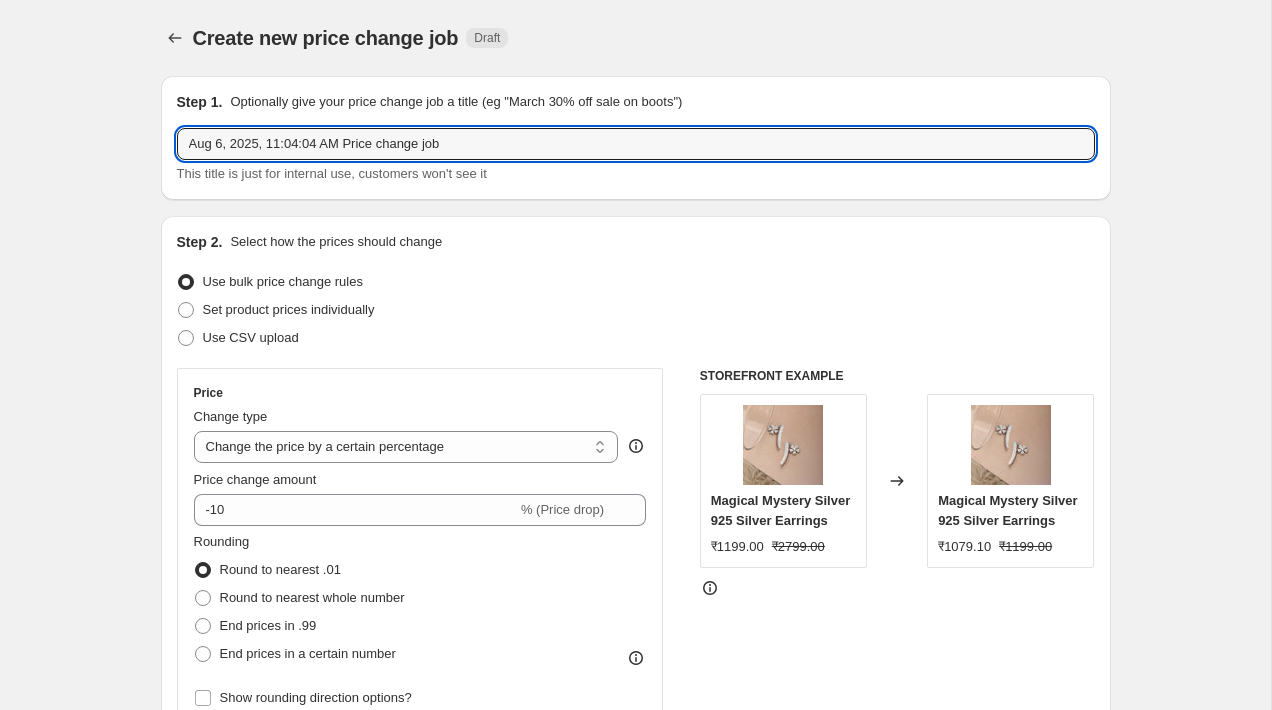 drag, startPoint x: 479, startPoint y: 135, endPoint x: 100, endPoint y: 129, distance: 379.0475 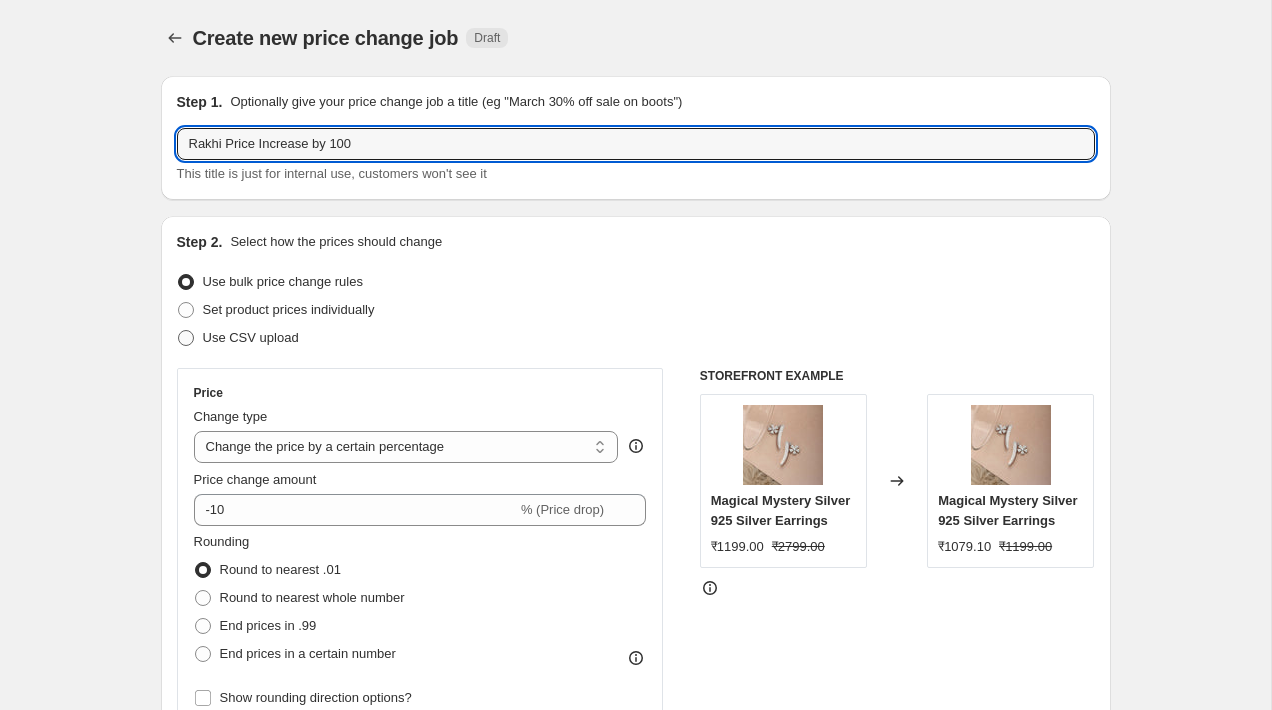 type on "Rakhi Price Increase by 100" 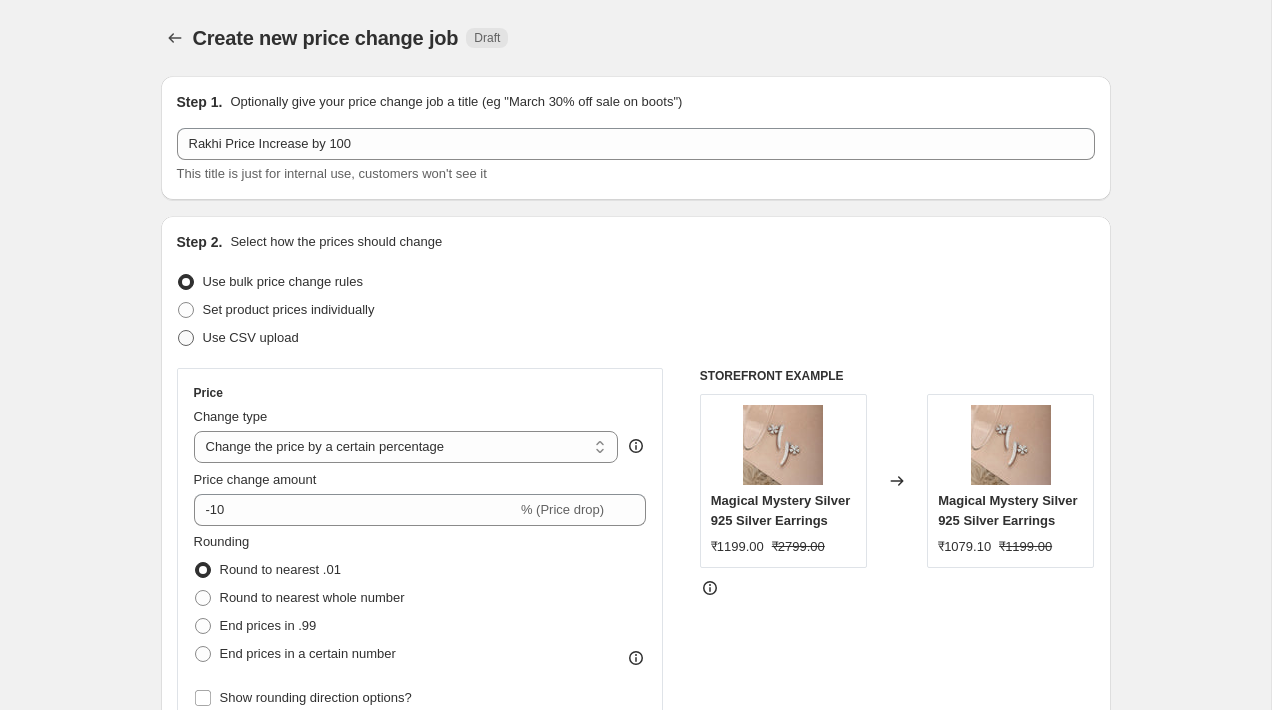 click on "Use CSV upload" at bounding box center (251, 337) 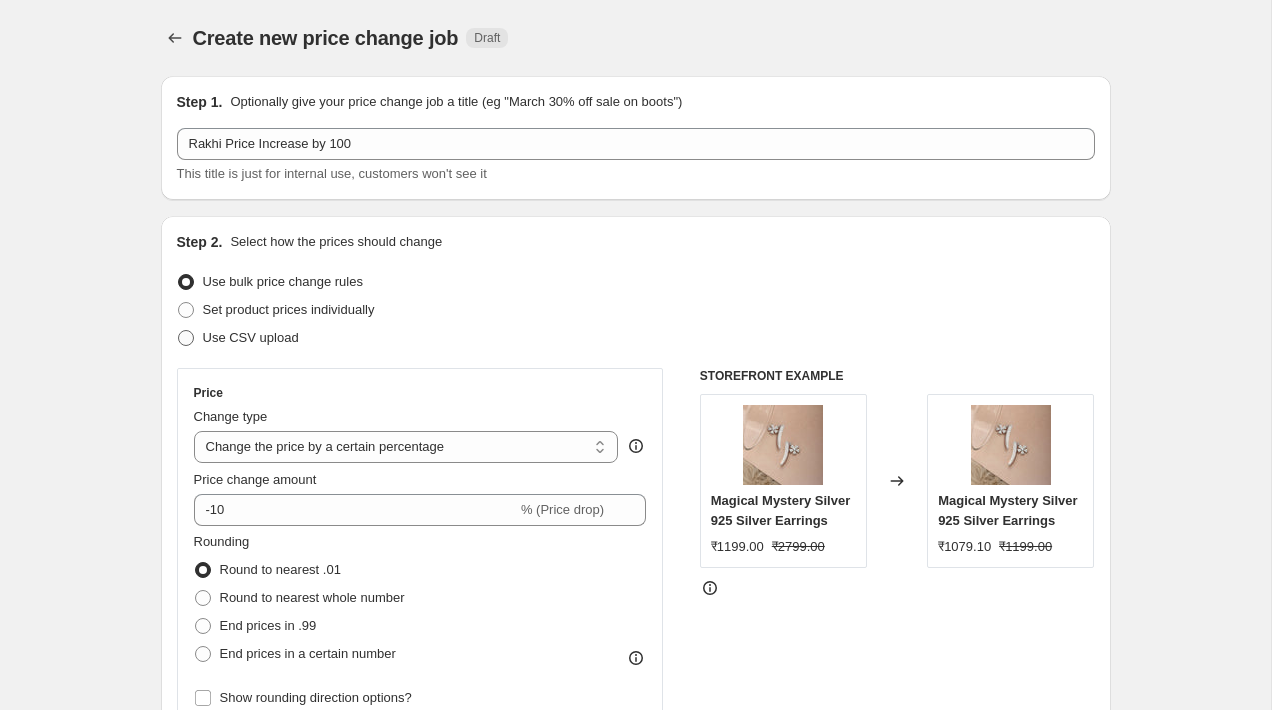 radio on "true" 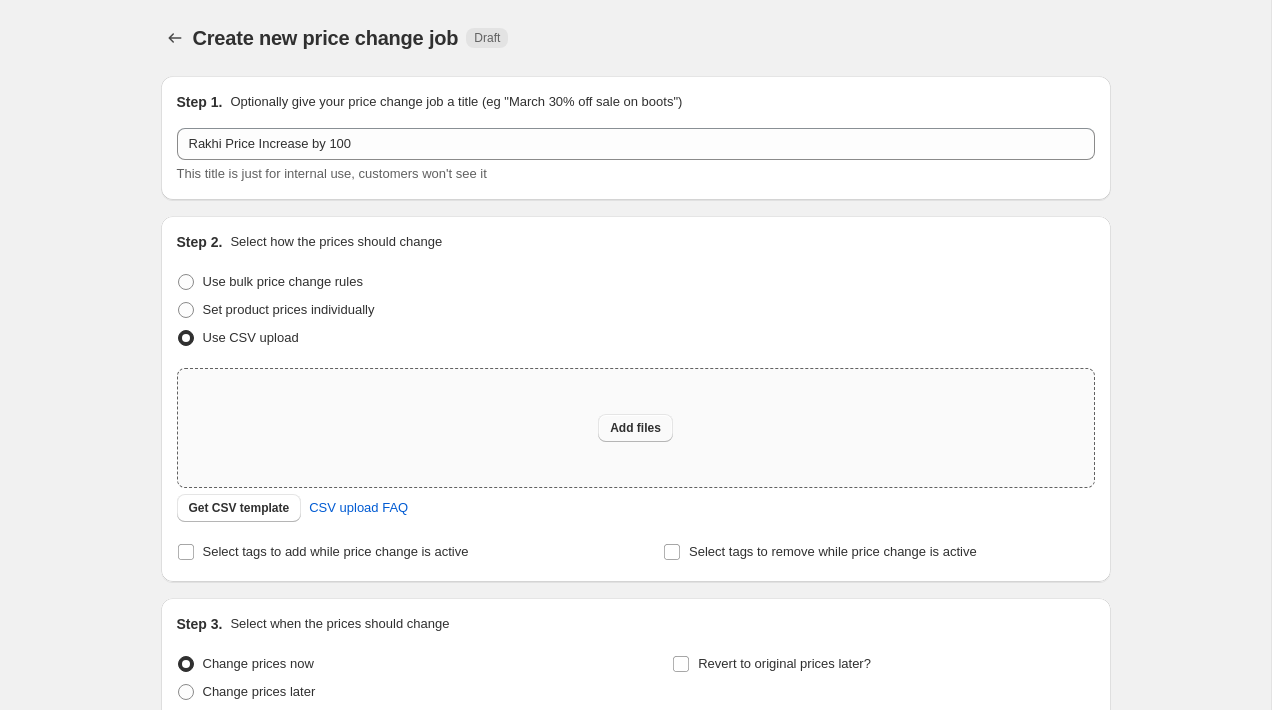 click on "Add files" at bounding box center [635, 428] 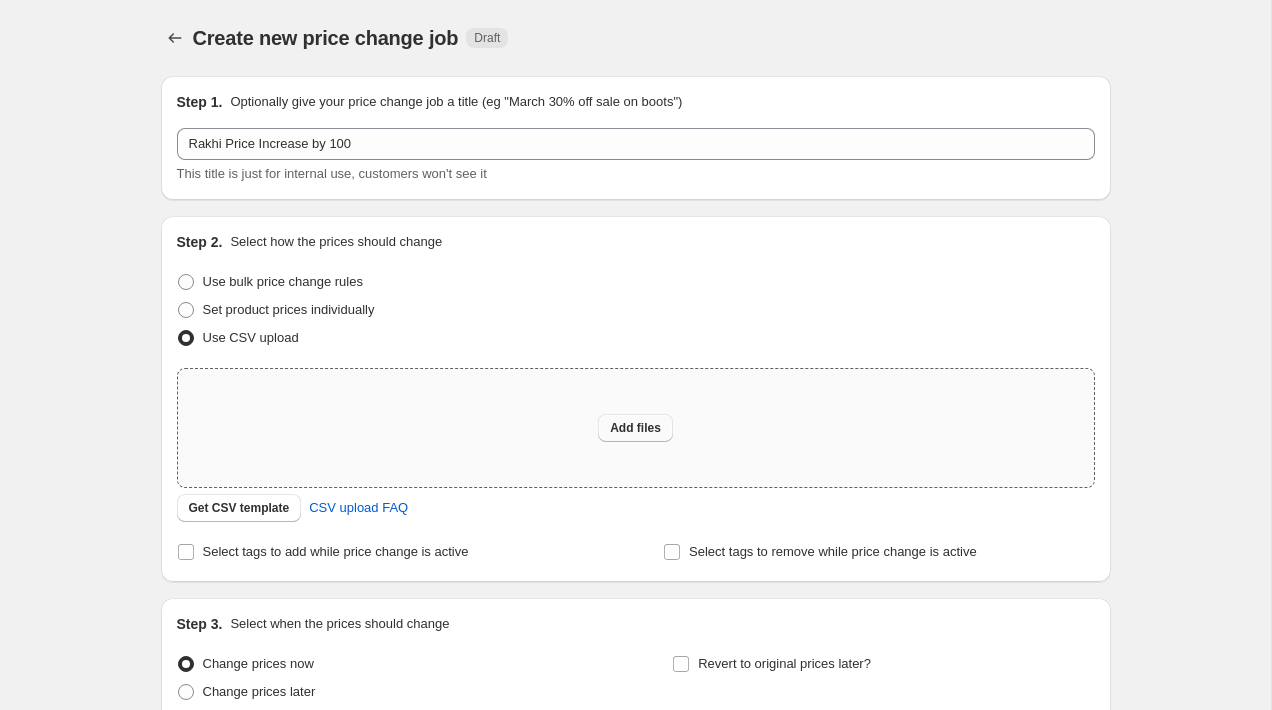 type on "C:\fakepath\[FILENAME].csv" 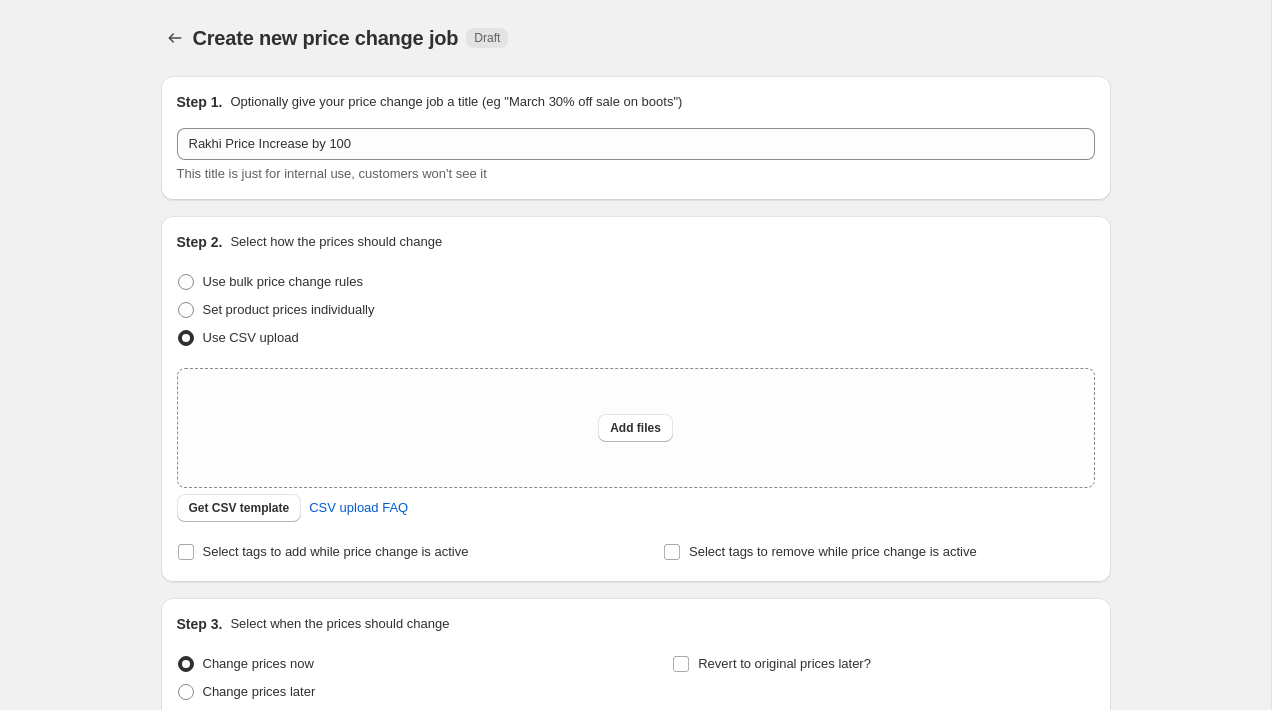 type 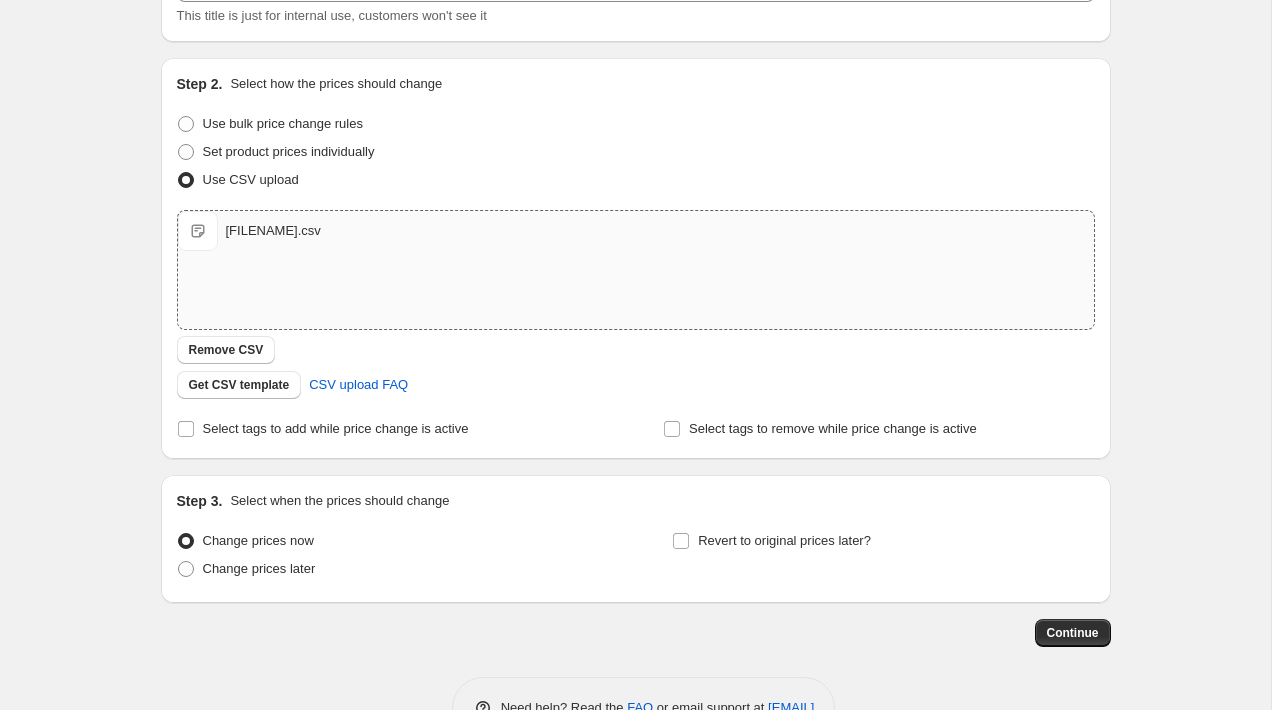 scroll, scrollTop: 160, scrollLeft: 0, axis: vertical 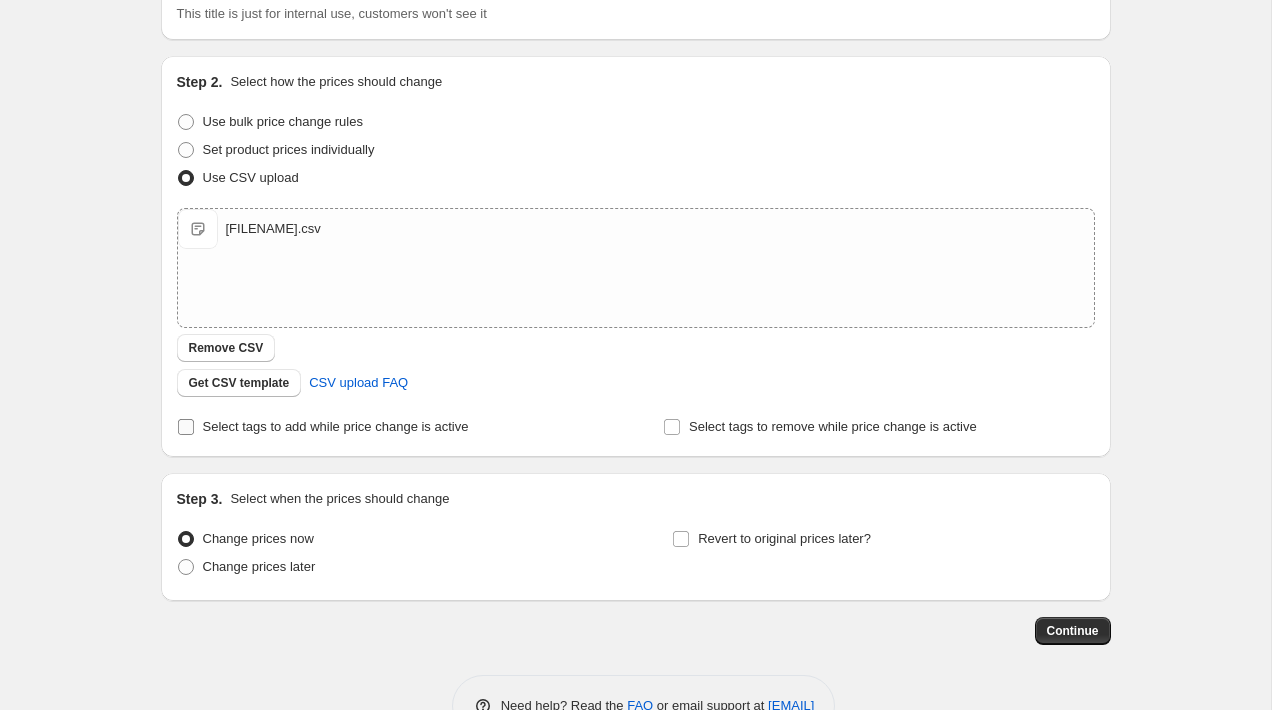 click at bounding box center (186, 427) 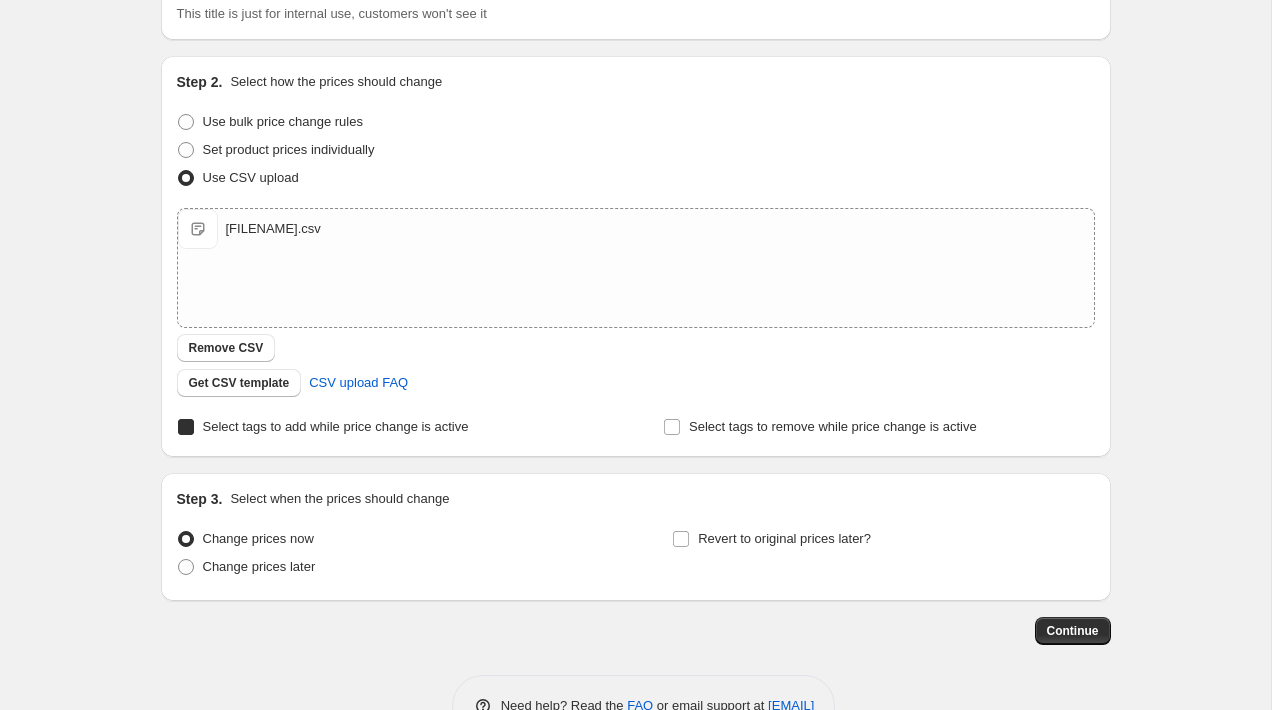 checkbox on "true" 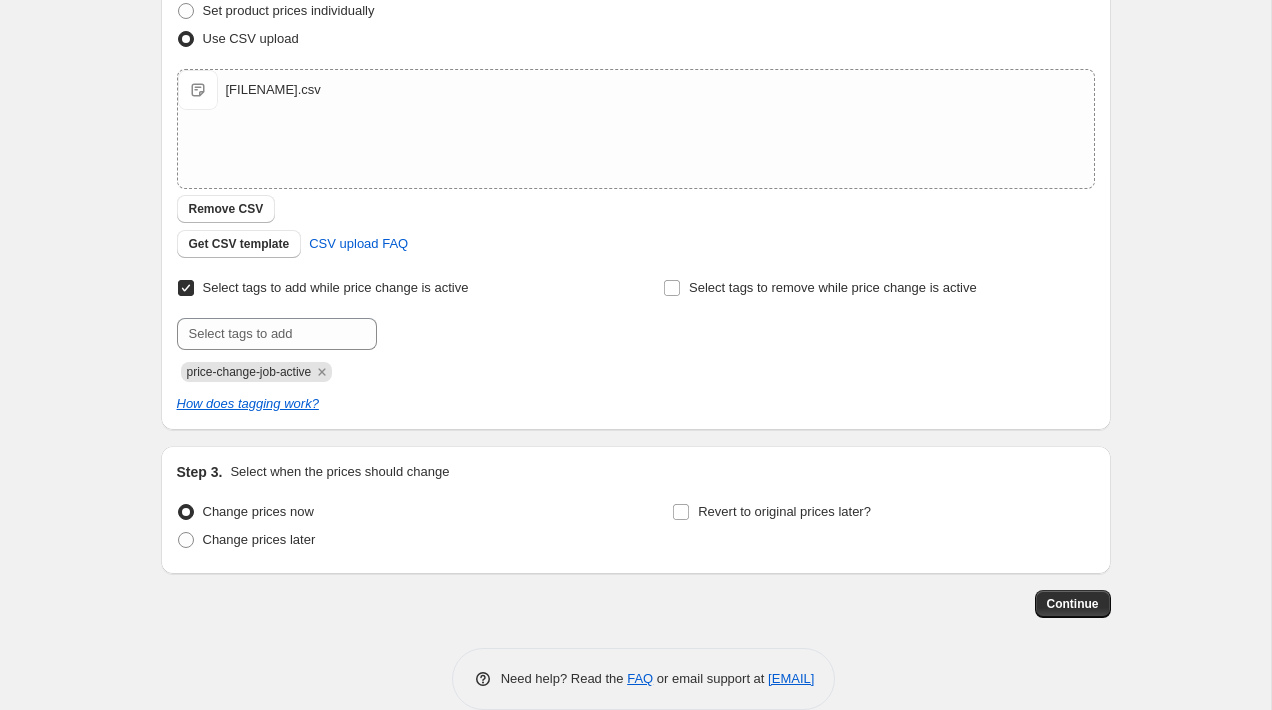 scroll, scrollTop: 329, scrollLeft: 0, axis: vertical 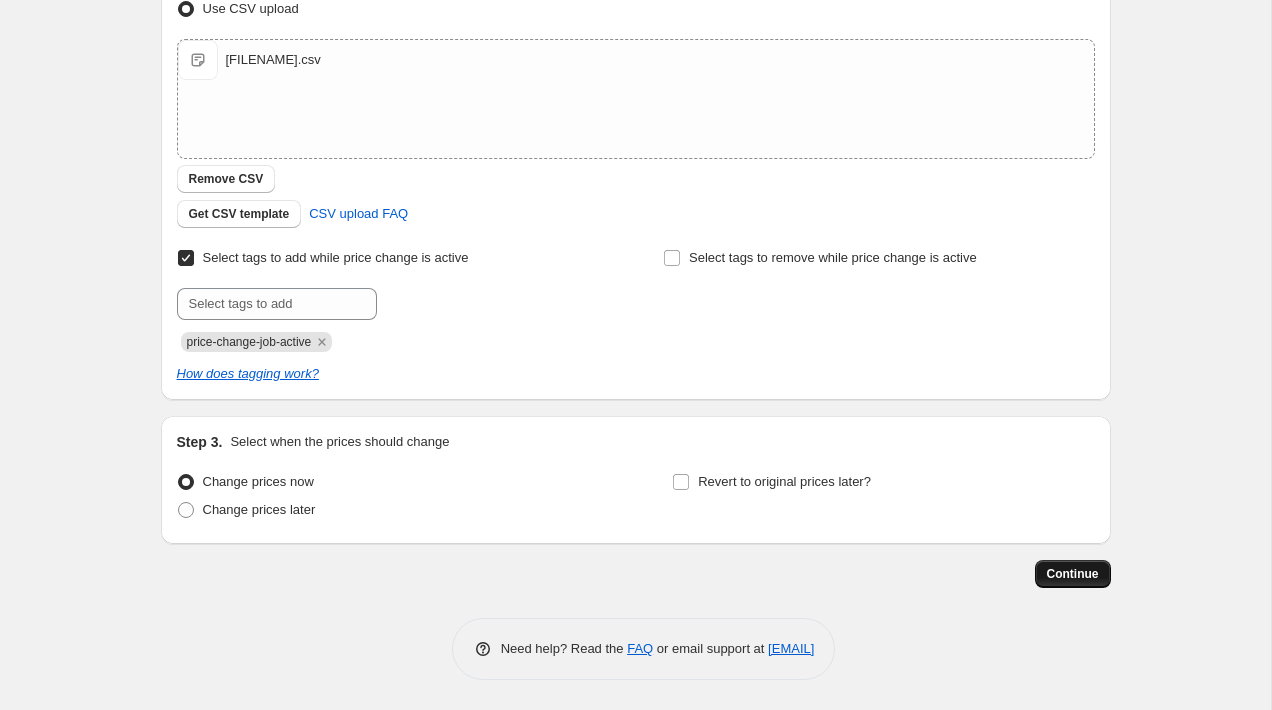 click on "Continue" at bounding box center [1073, 574] 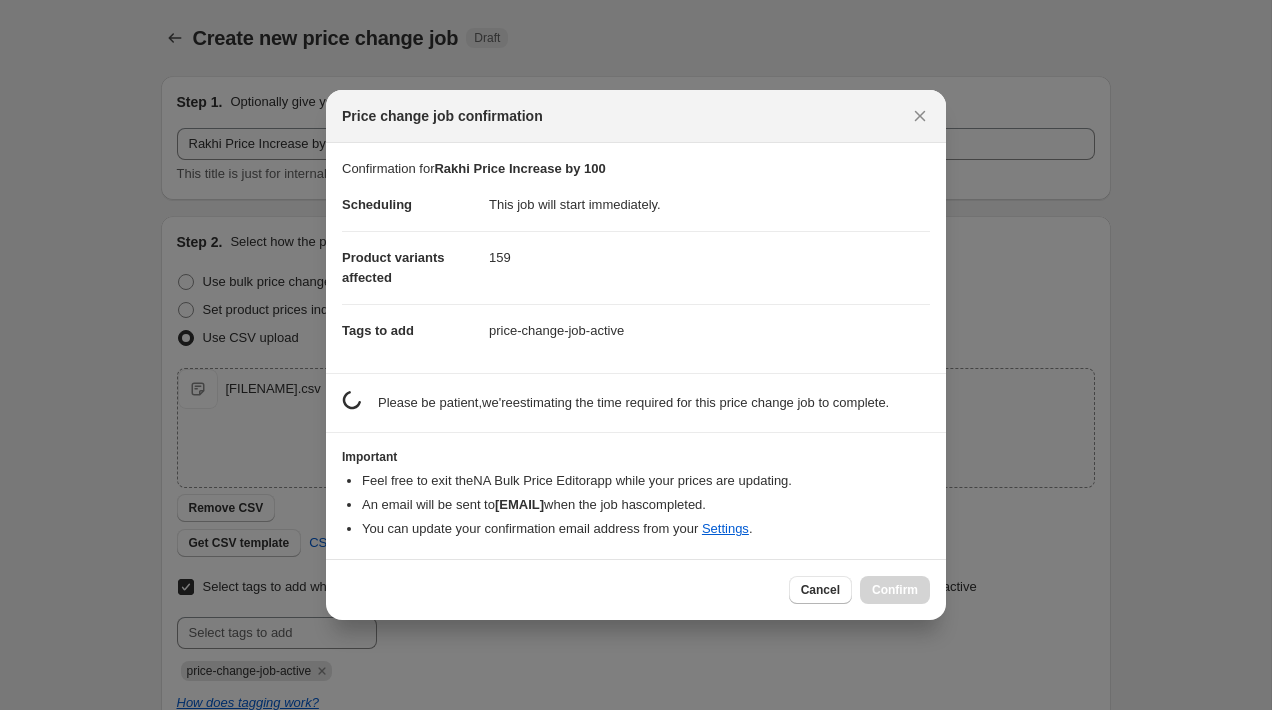 scroll, scrollTop: 329, scrollLeft: 0, axis: vertical 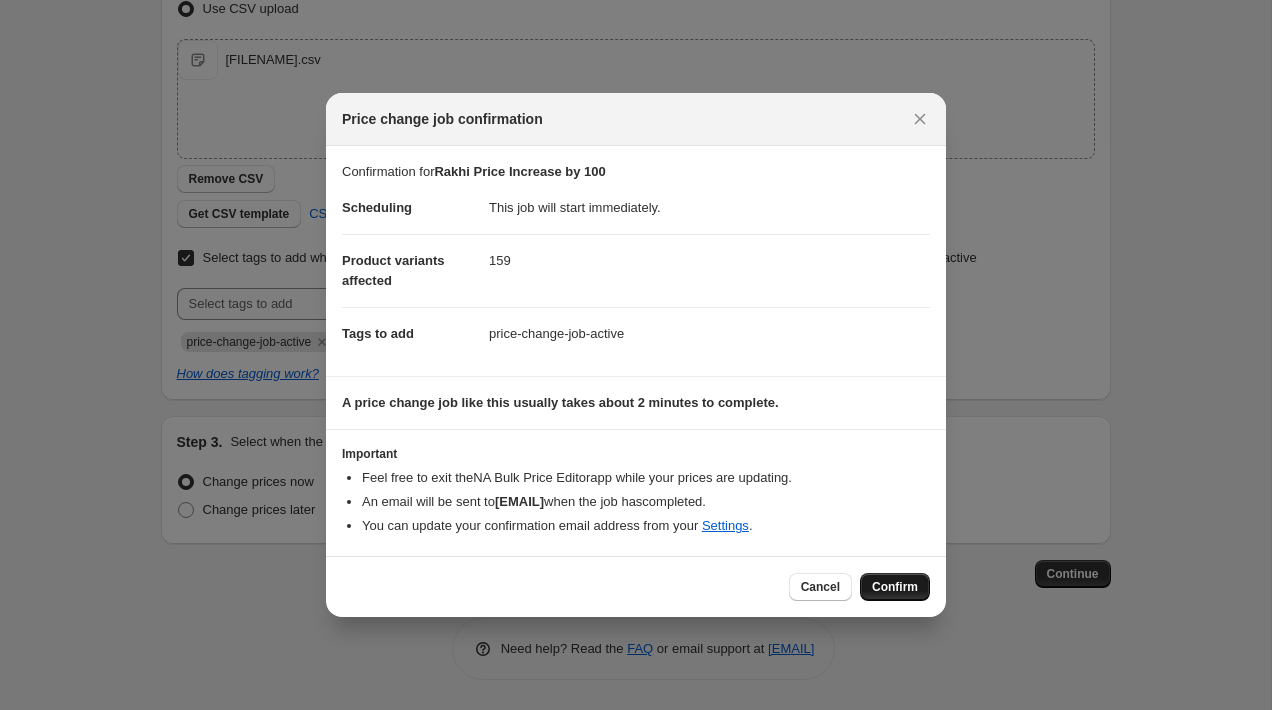 click on "Confirm" at bounding box center [895, 587] 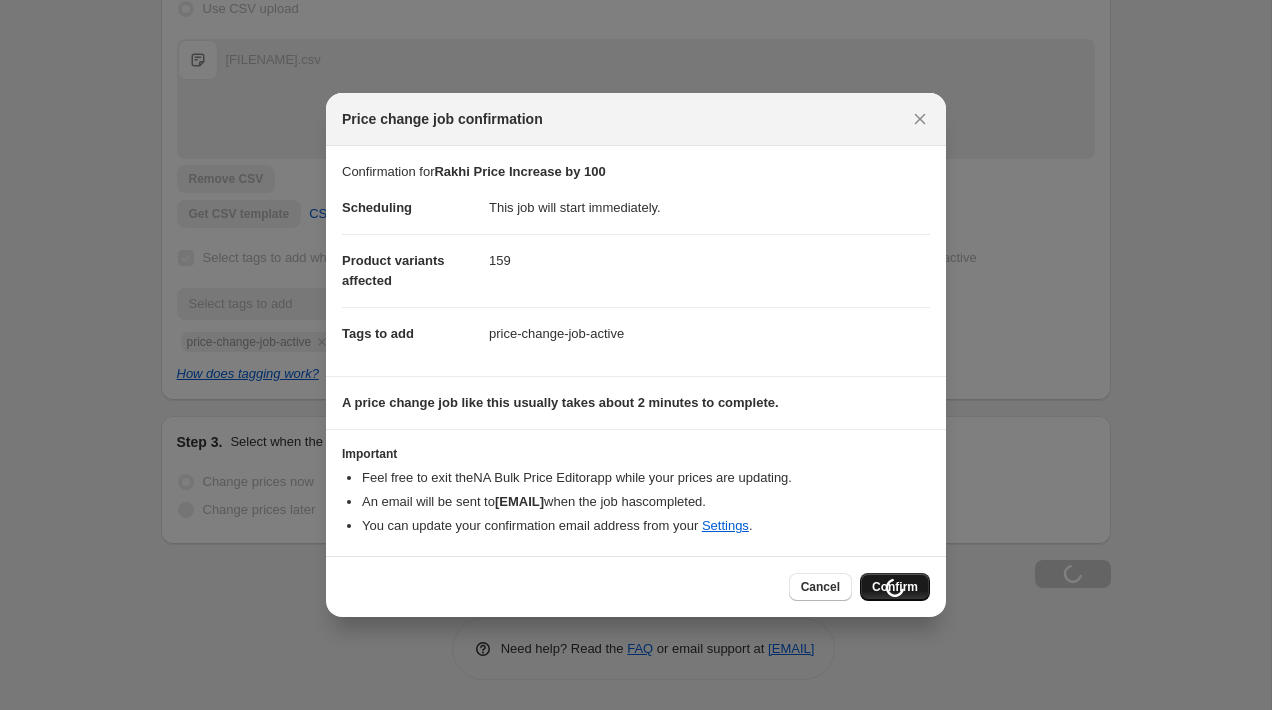 scroll, scrollTop: 397, scrollLeft: 0, axis: vertical 